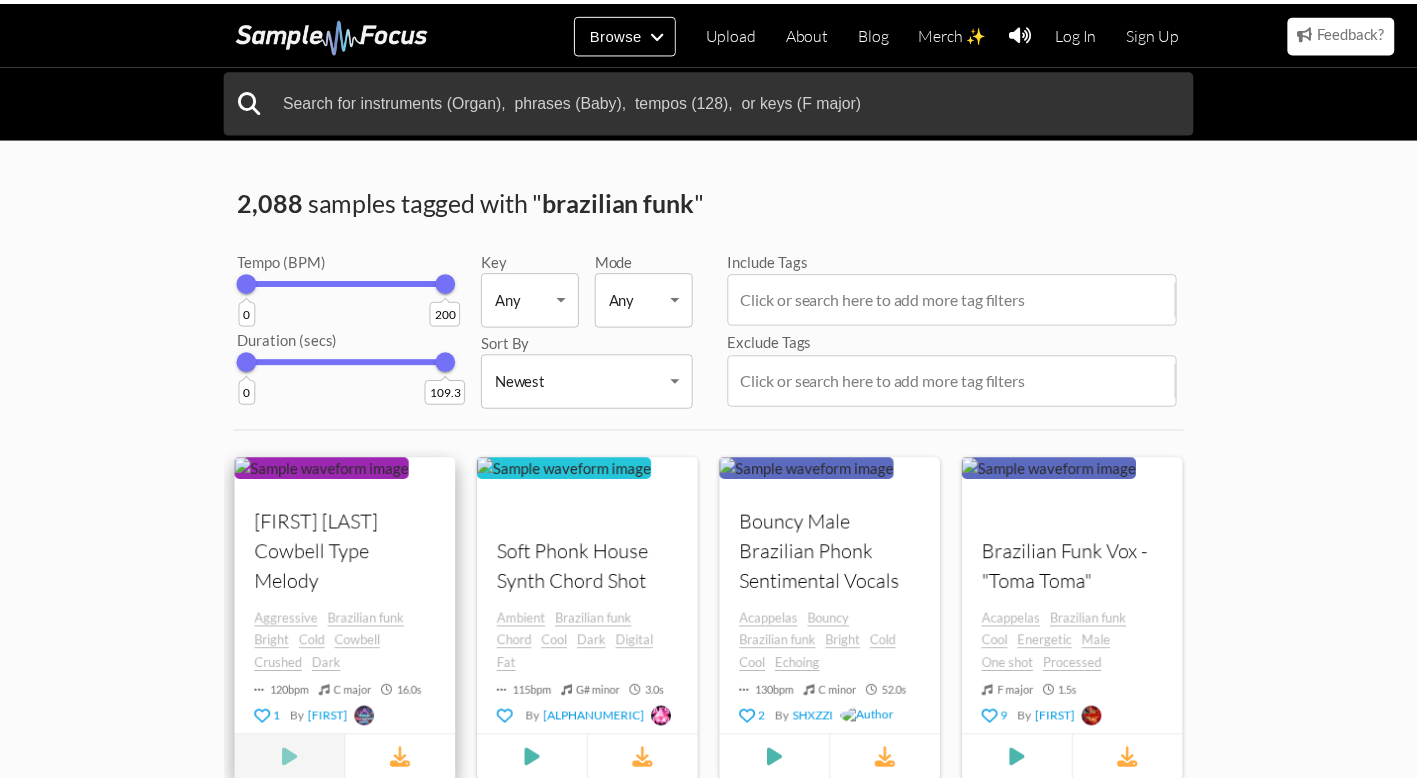 scroll, scrollTop: 200, scrollLeft: 0, axis: vertical 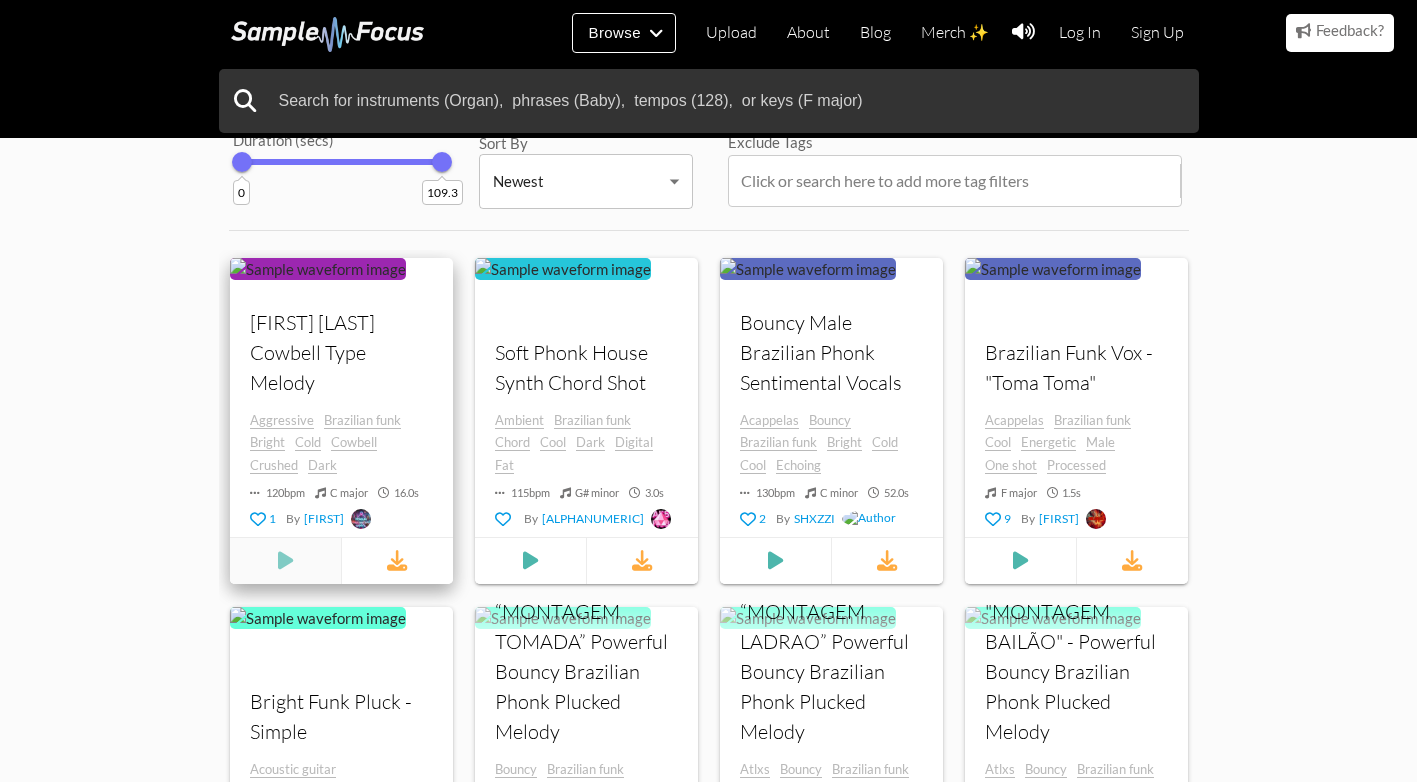 click at bounding box center (285, 560) 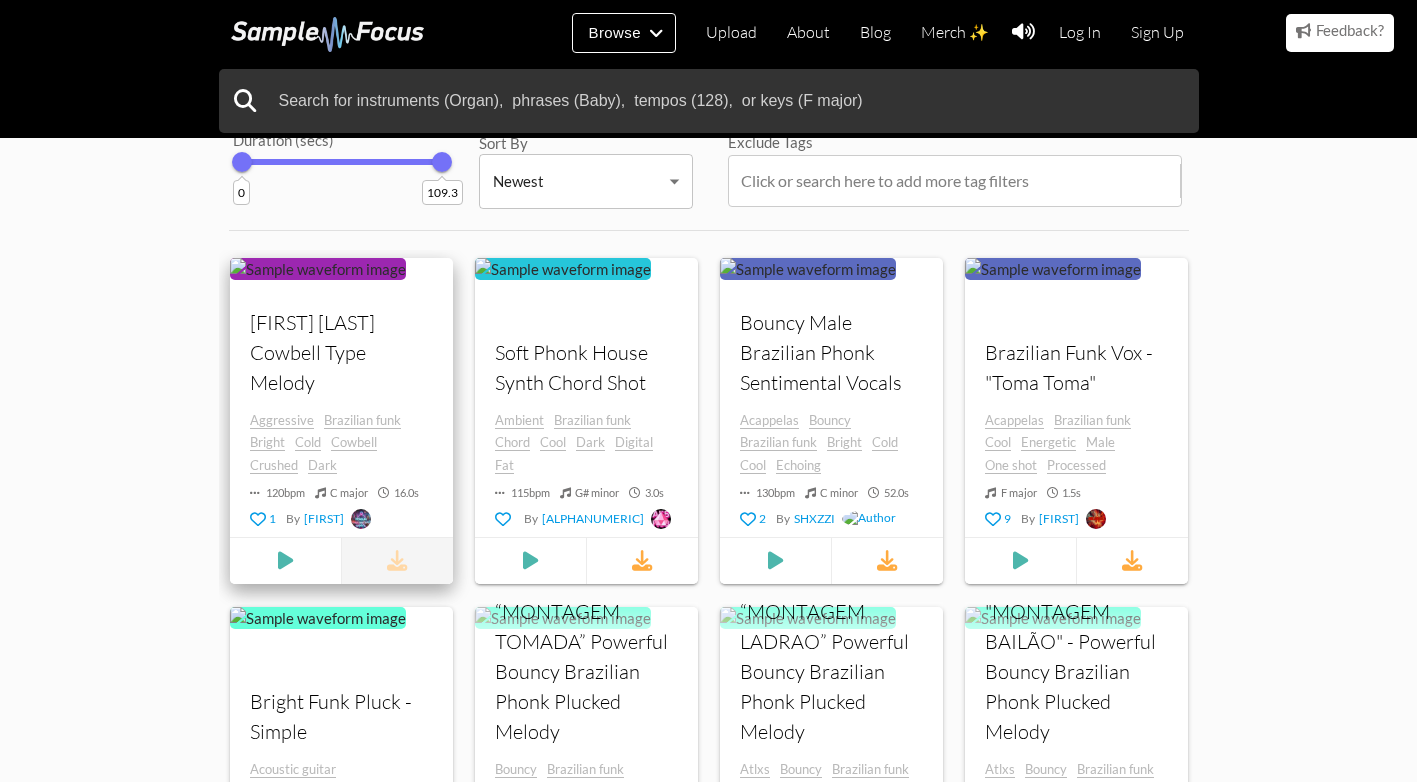 click at bounding box center [397, 560] 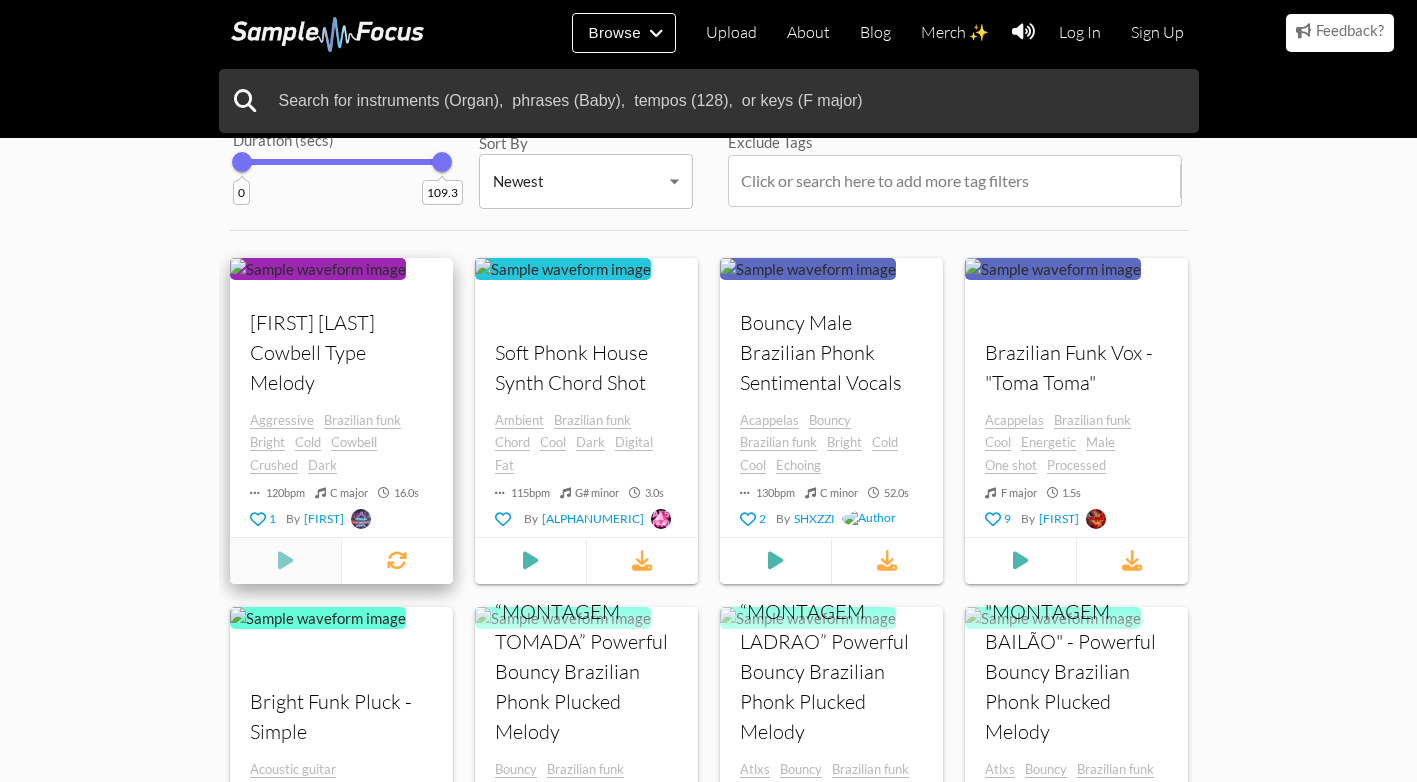 click at bounding box center [285, 560] 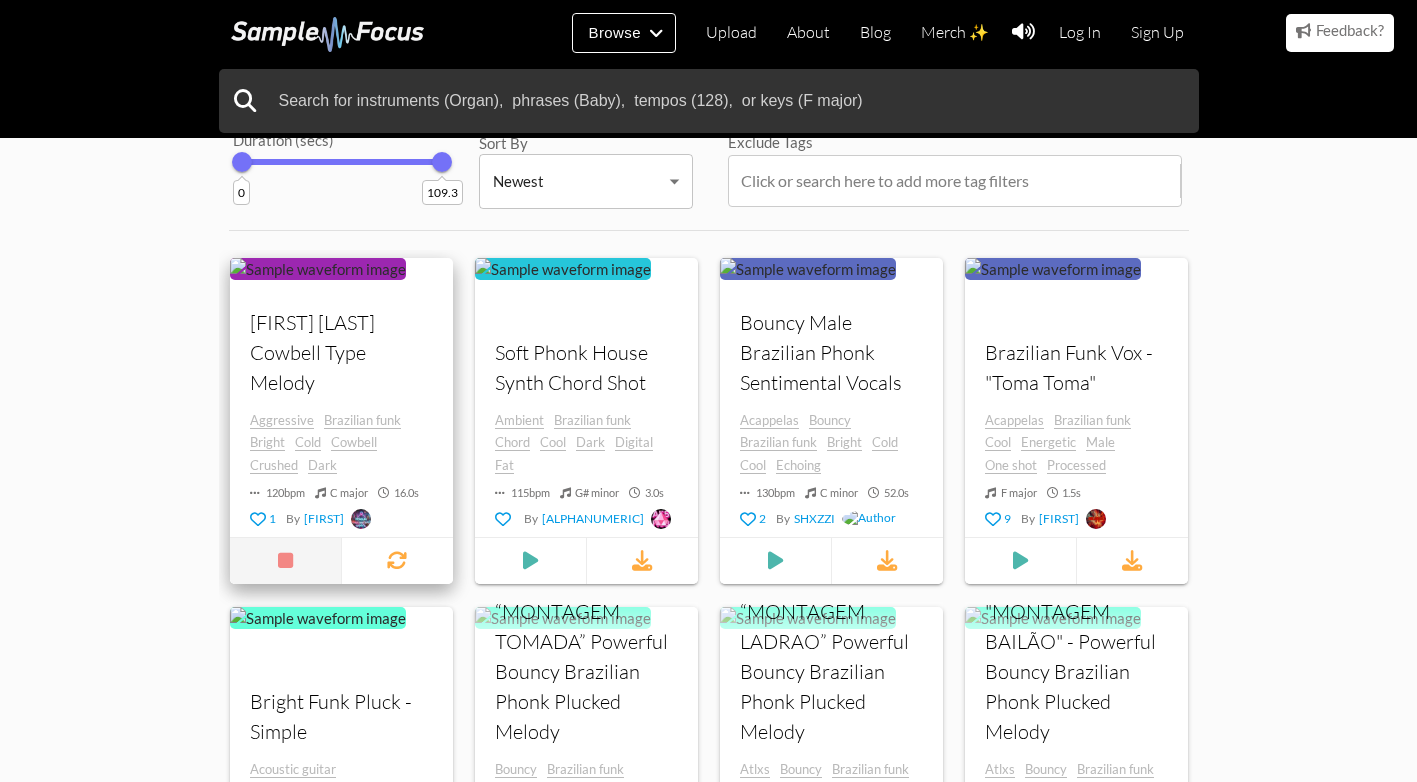 click at bounding box center [284, 560] 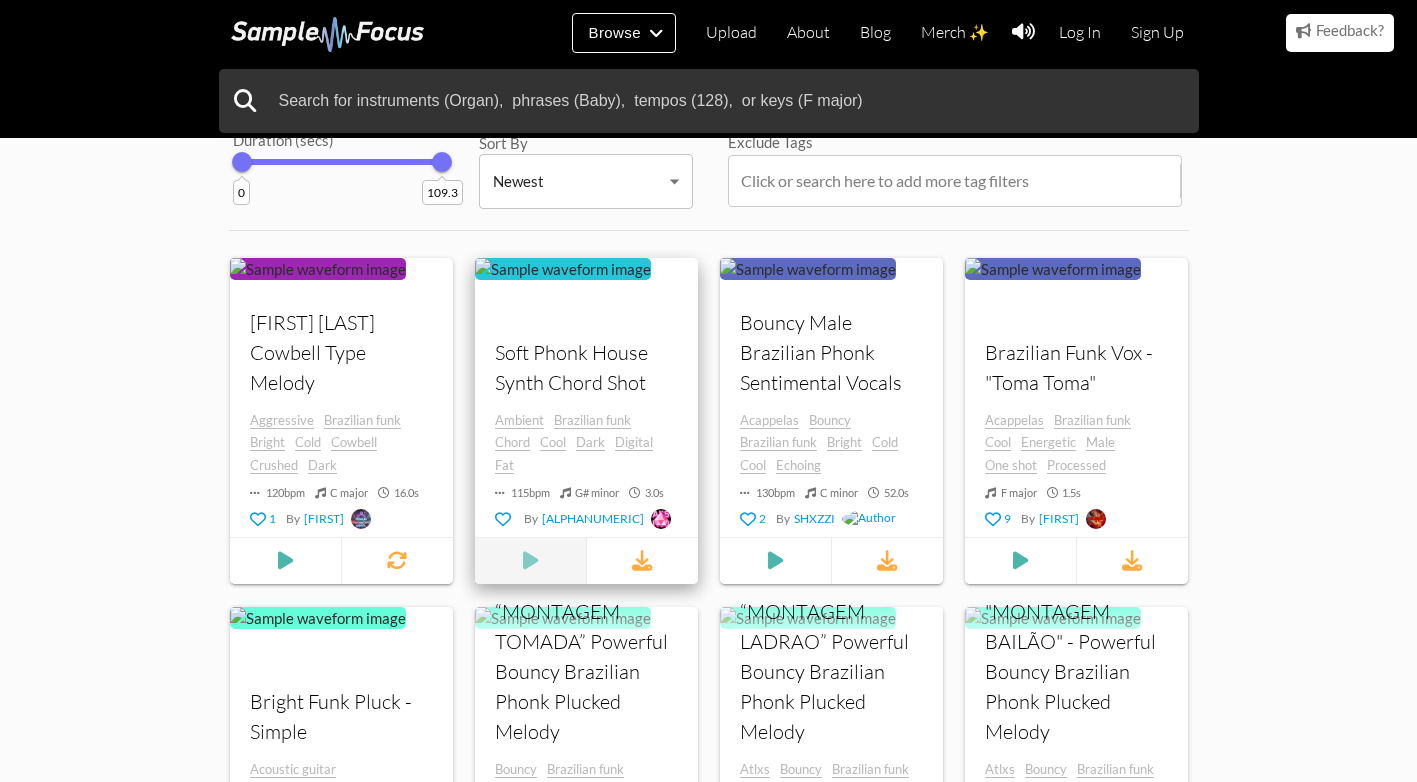 click at bounding box center [285, 560] 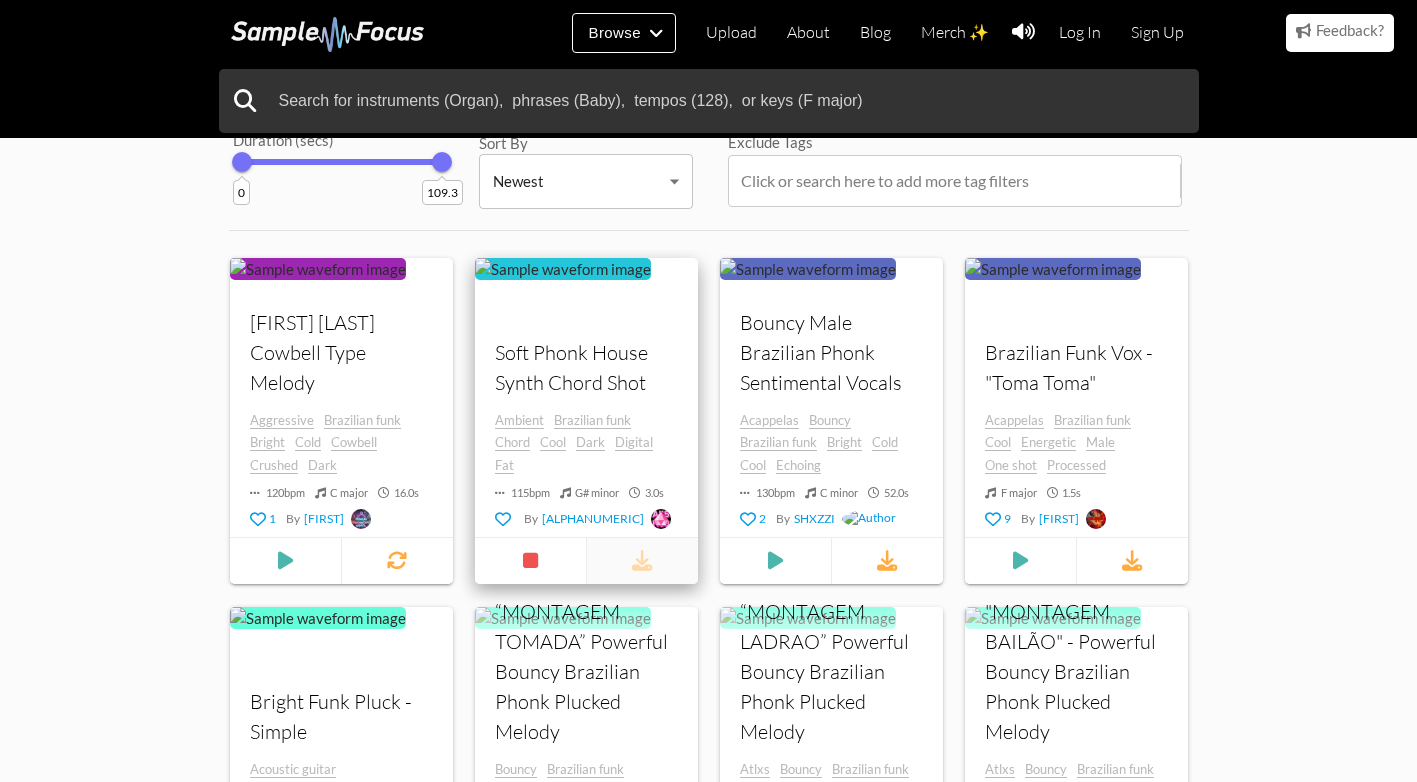 click at bounding box center (641, 560) 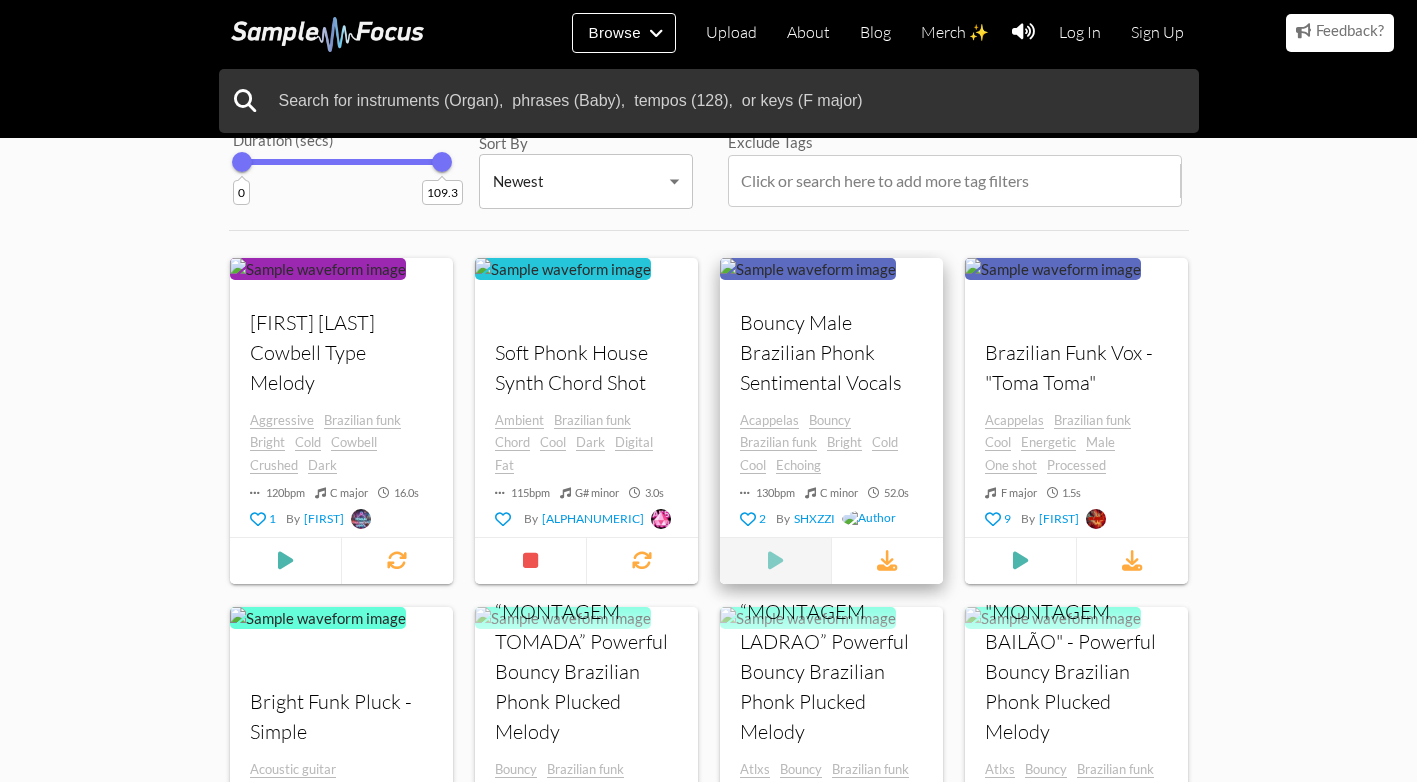 click at bounding box center (285, 560) 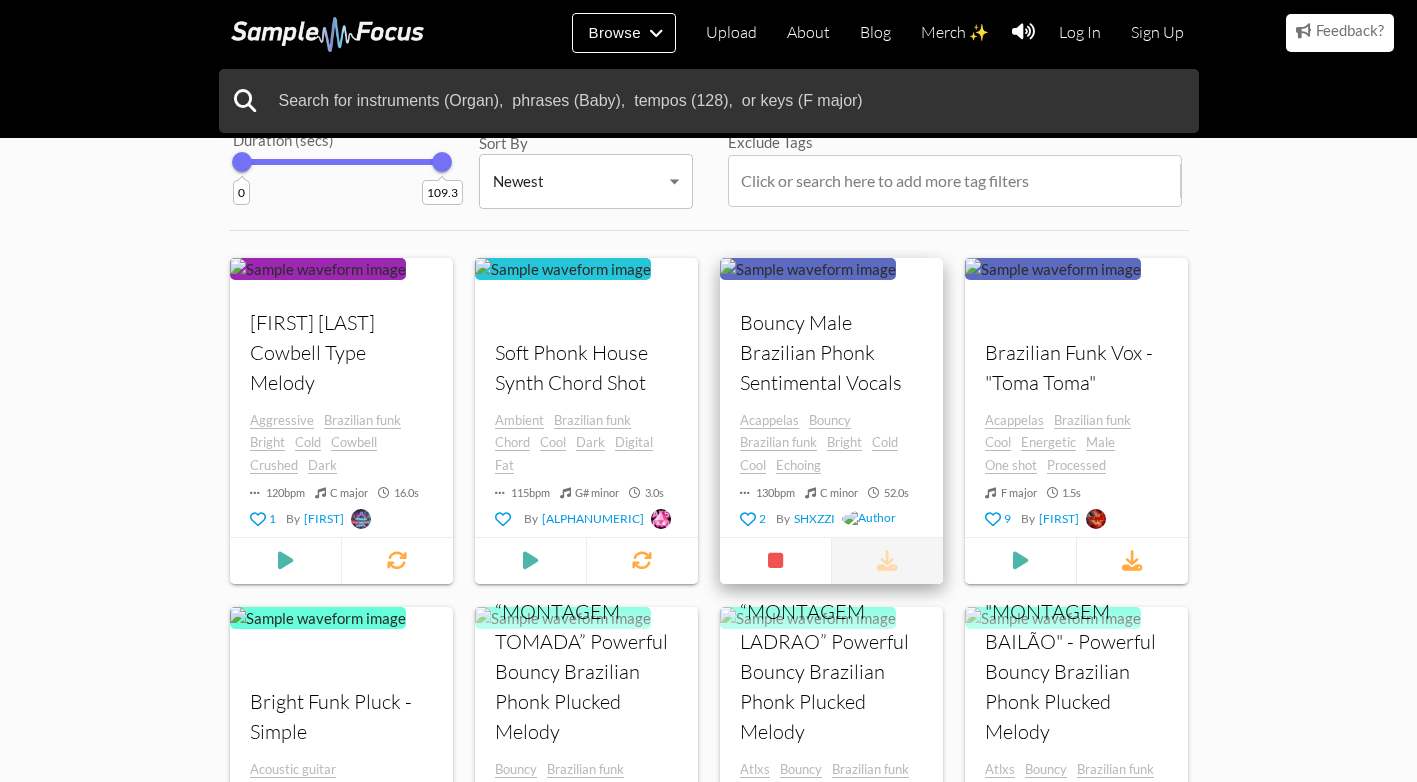 click at bounding box center (887, 560) 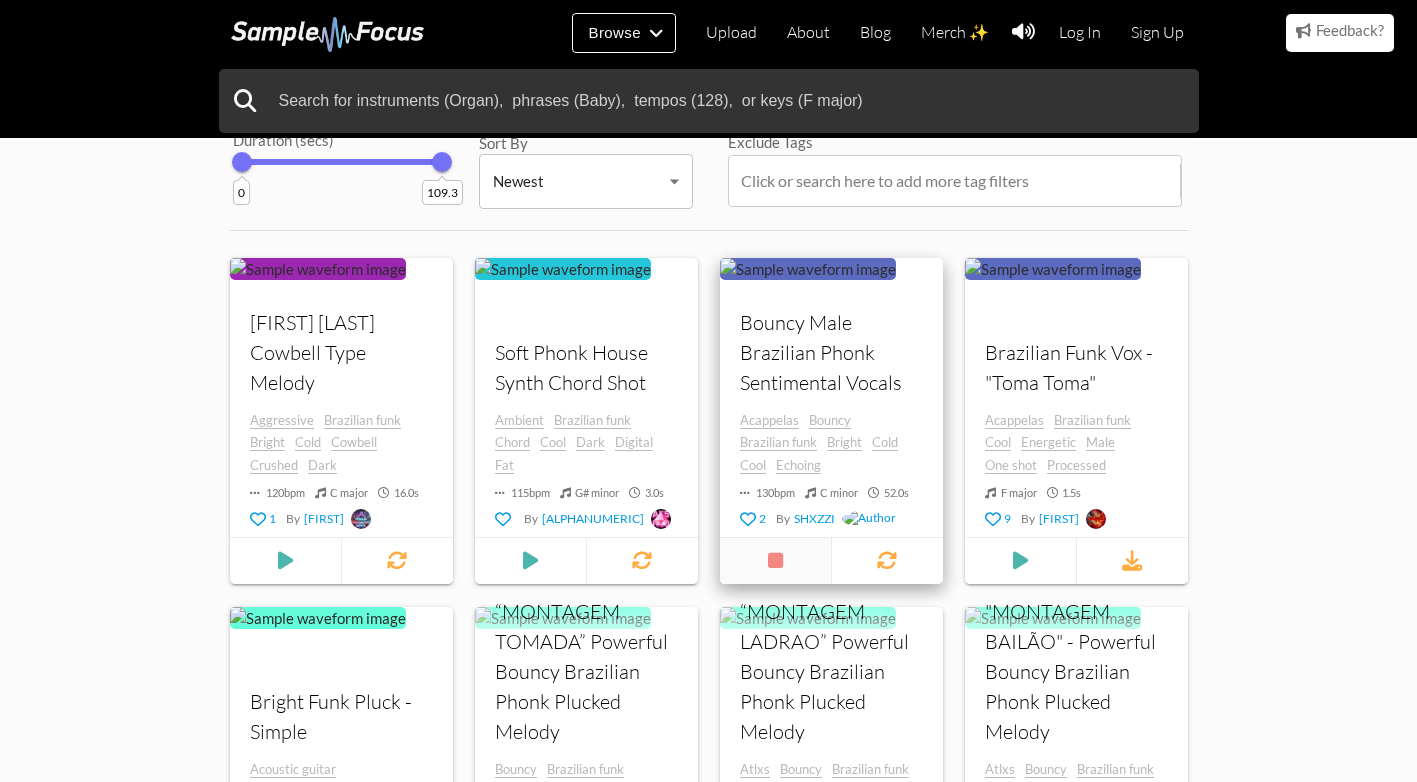 click at bounding box center [774, 560] 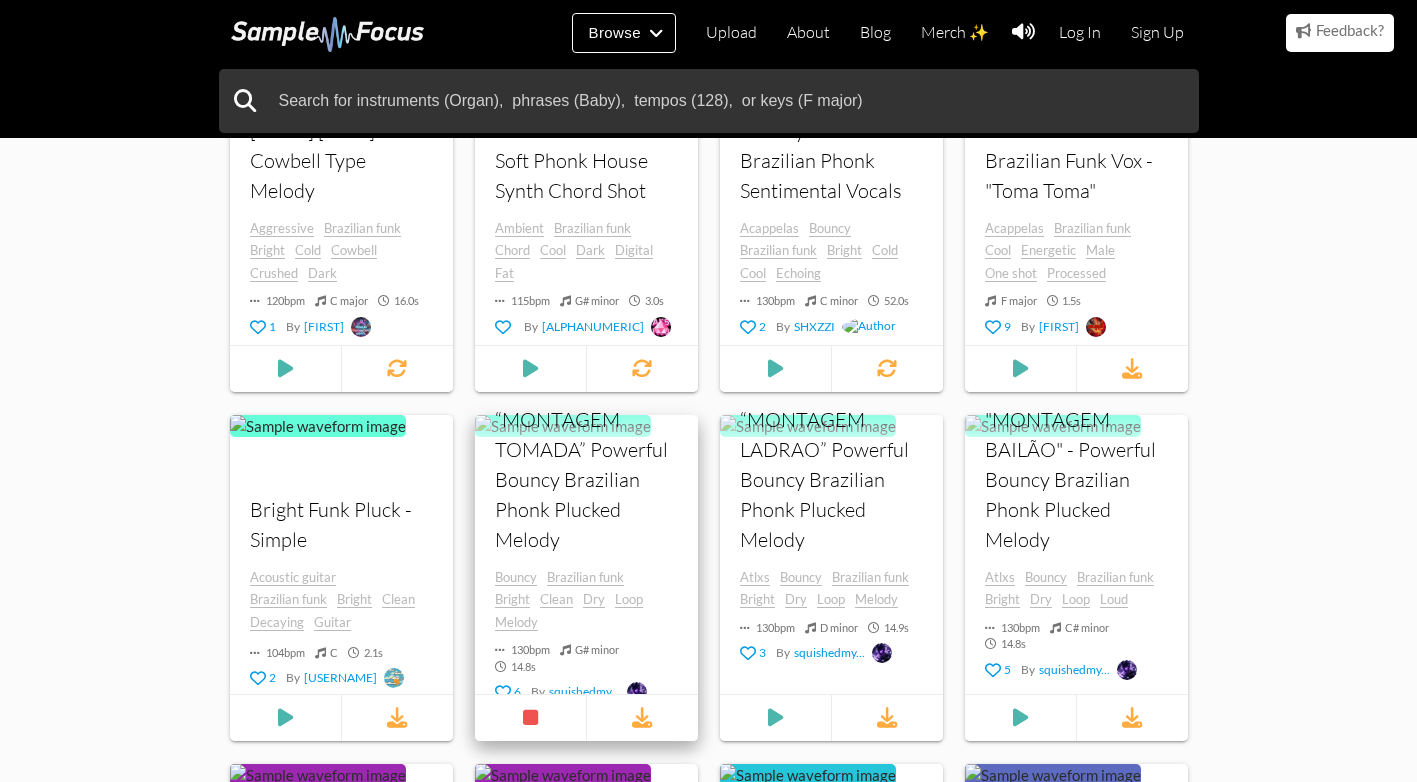 scroll, scrollTop: 400, scrollLeft: 0, axis: vertical 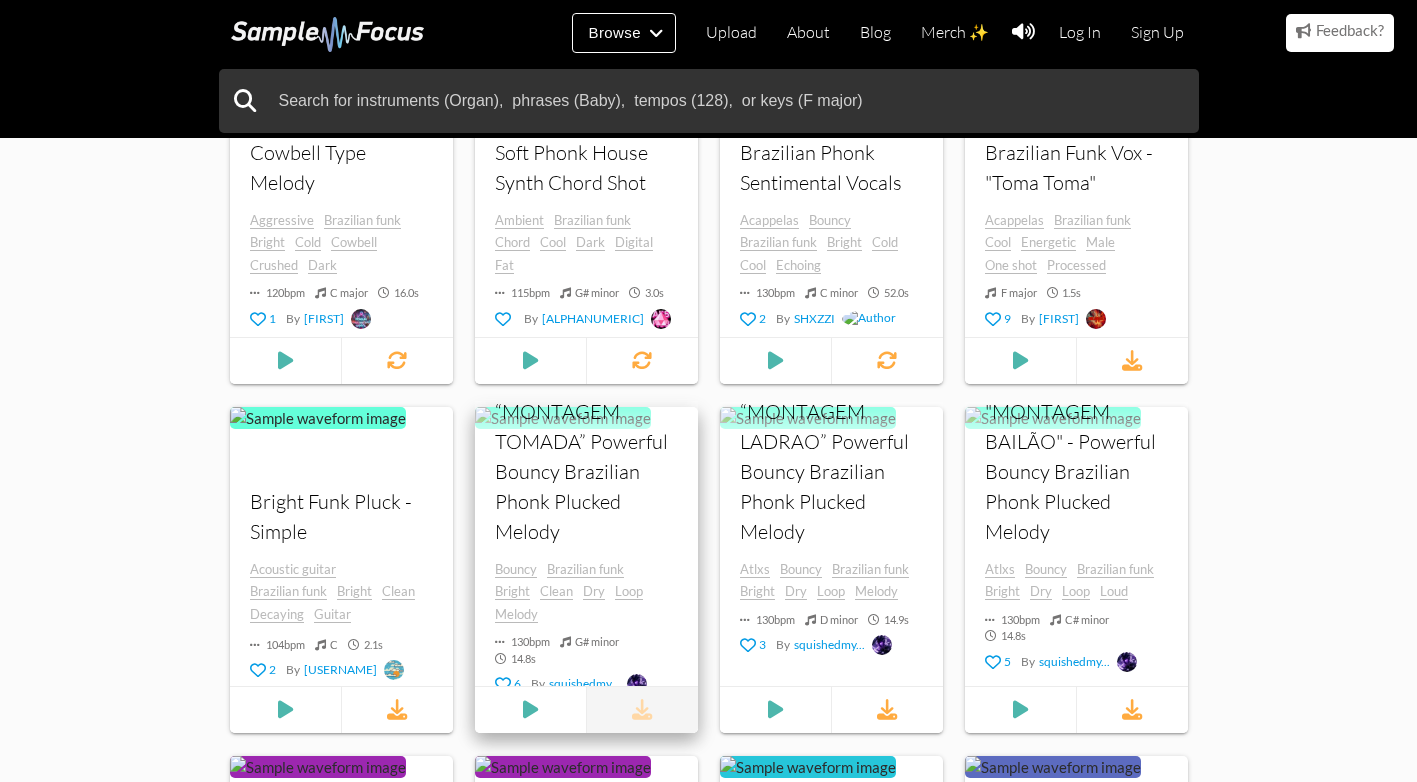 click at bounding box center [641, 709] 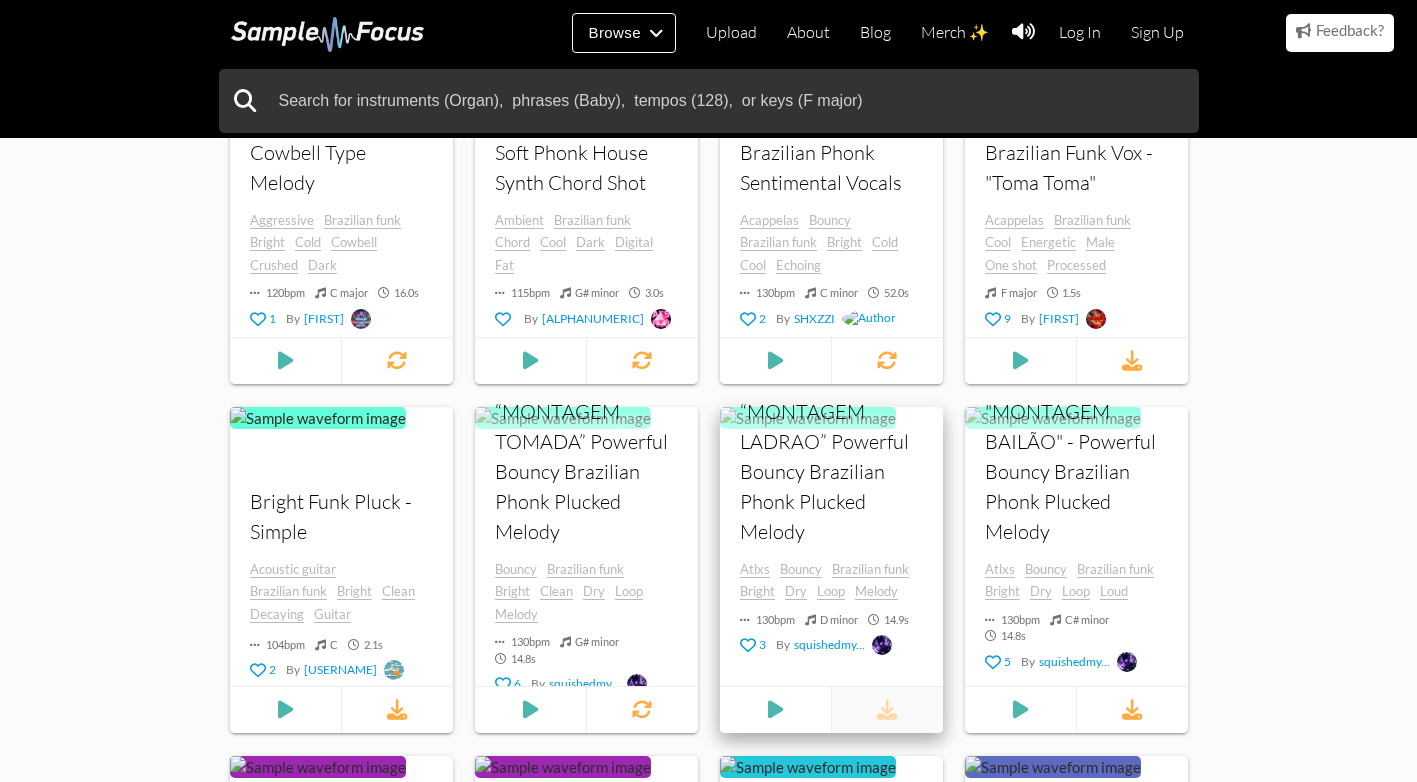 click at bounding box center [886, 709] 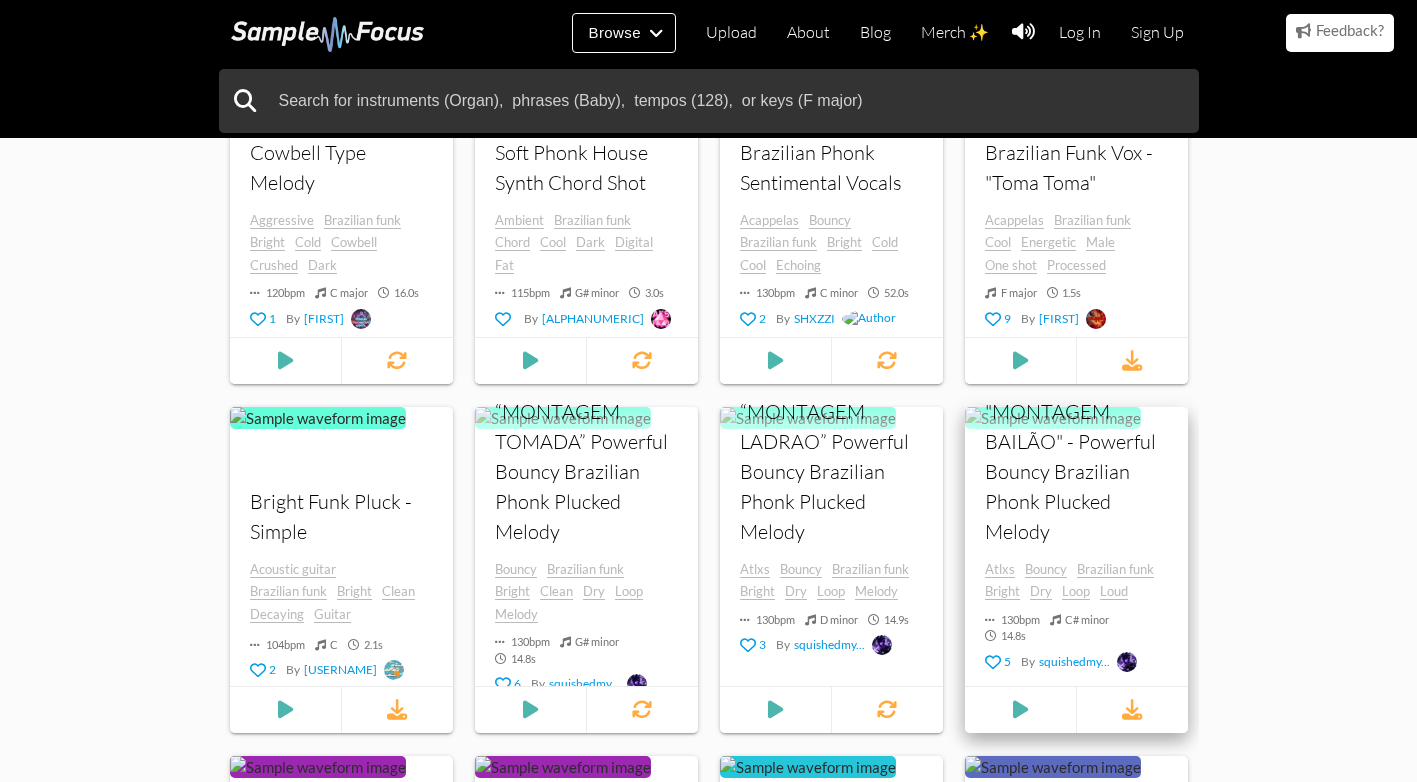 click on "Brazilian funk" at bounding box center [362, 219] 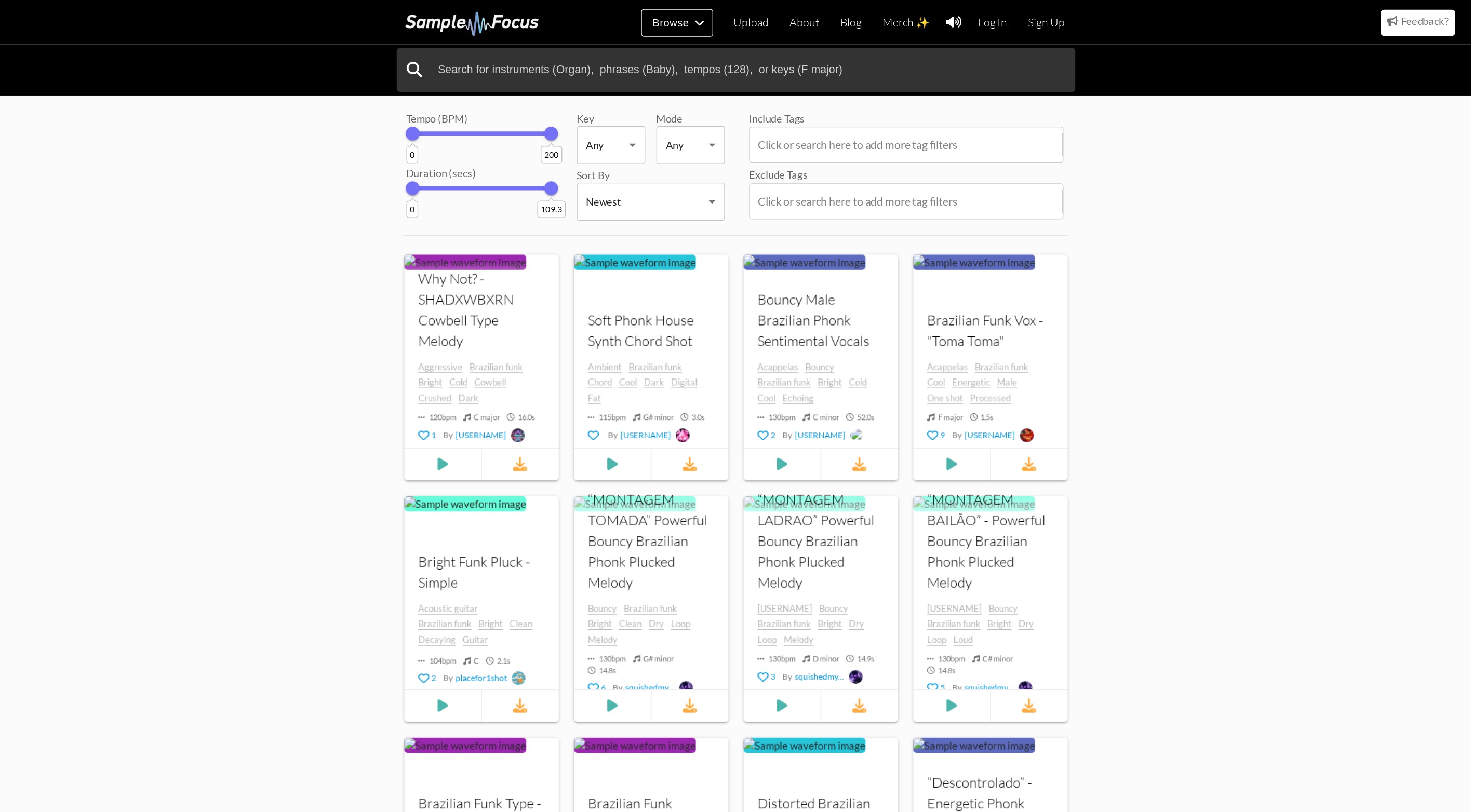 scroll, scrollTop: 72, scrollLeft: 0, axis: vertical 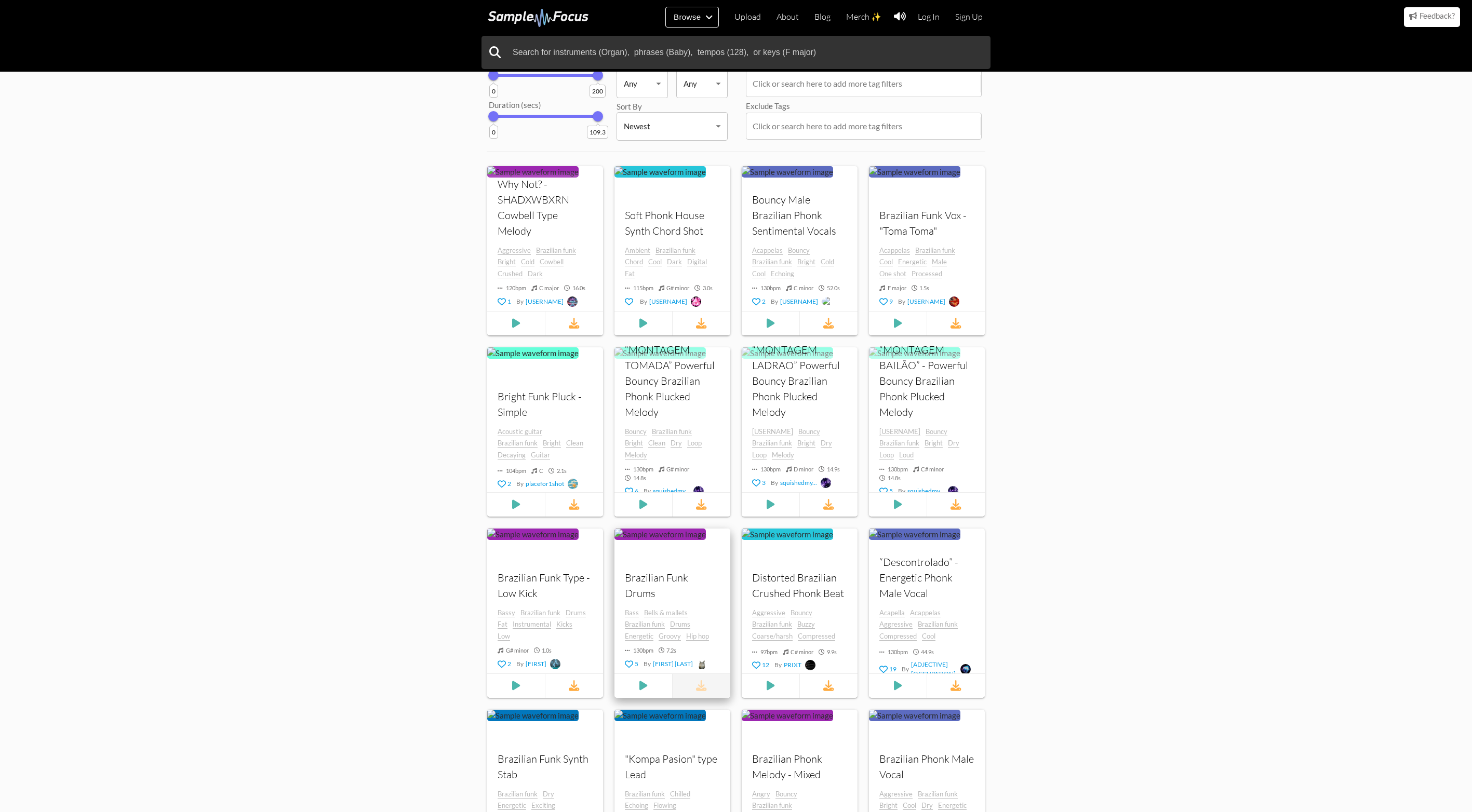 click at bounding box center (701, 685) 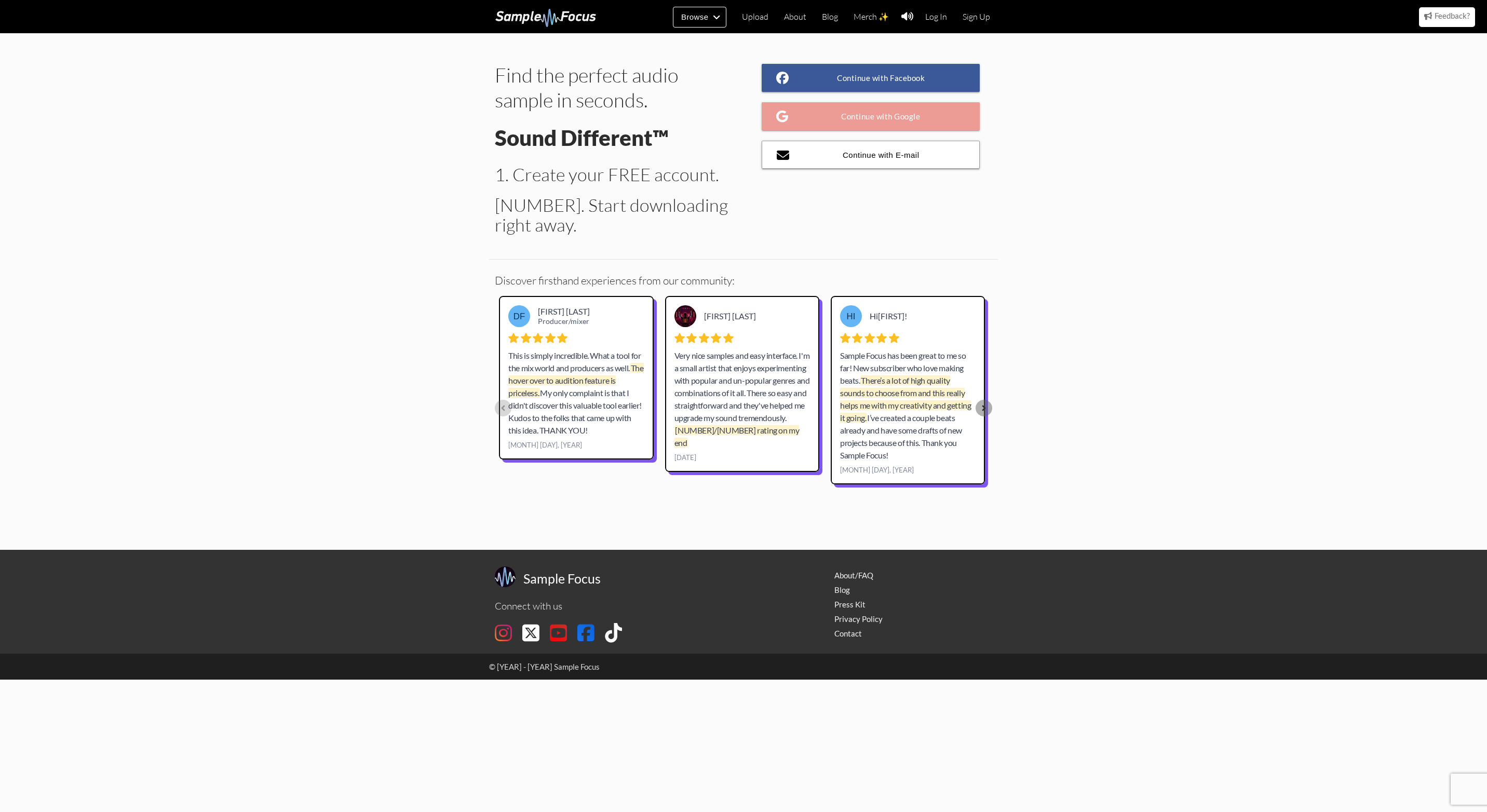 scroll, scrollTop: 0, scrollLeft: 0, axis: both 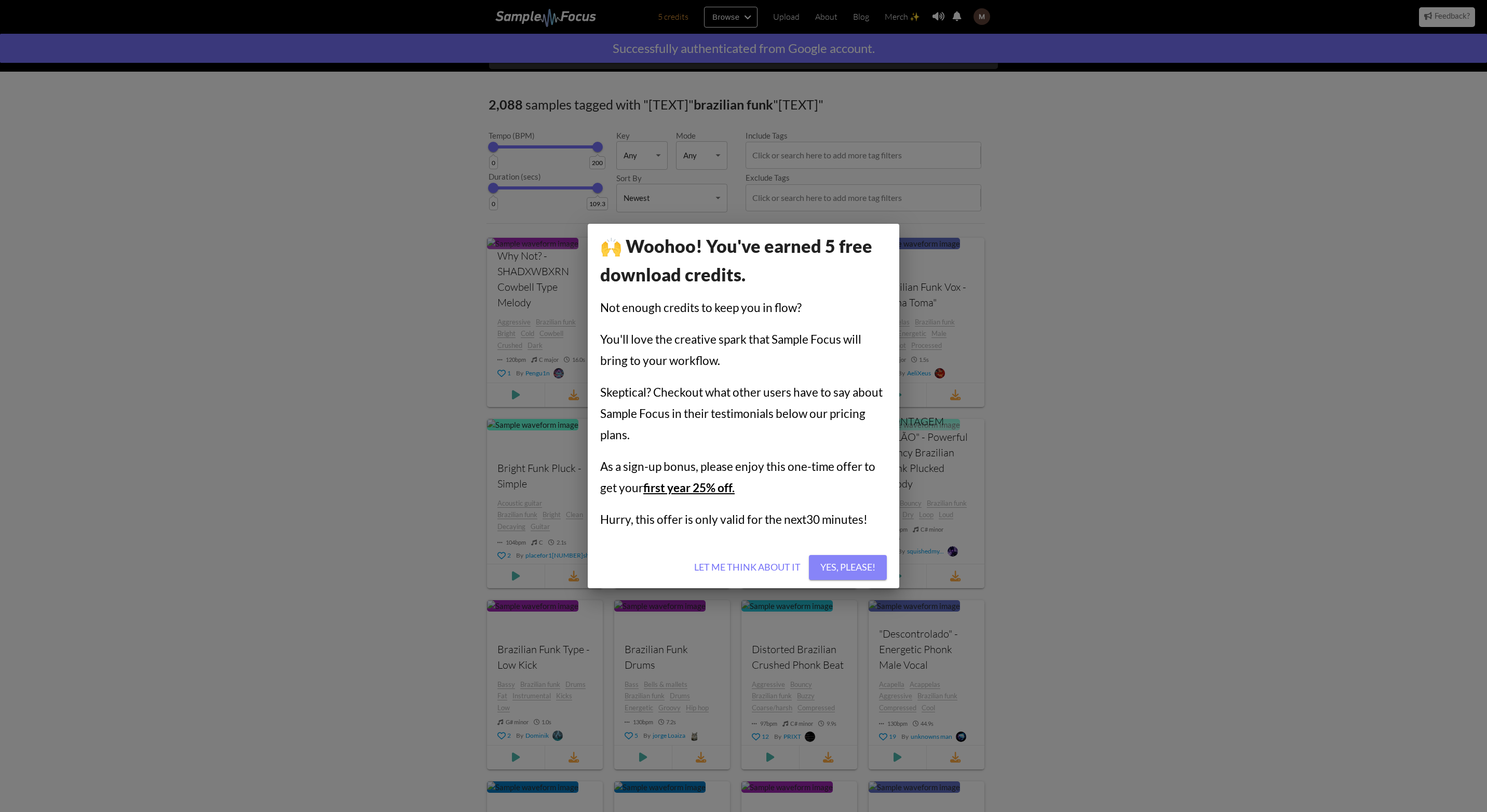 click on "Yes, please!" at bounding box center (848, 567) 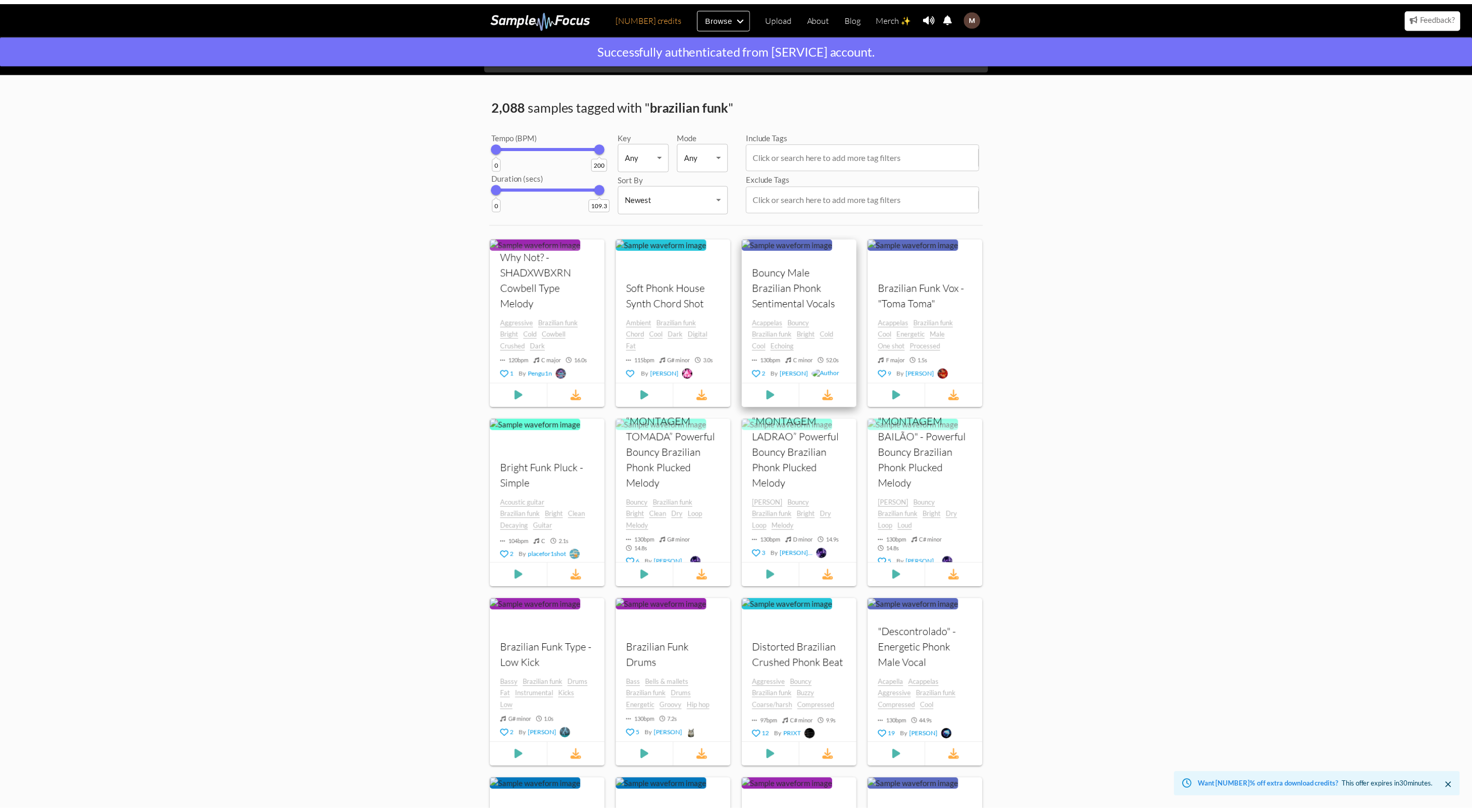 scroll, scrollTop: 0, scrollLeft: 0, axis: both 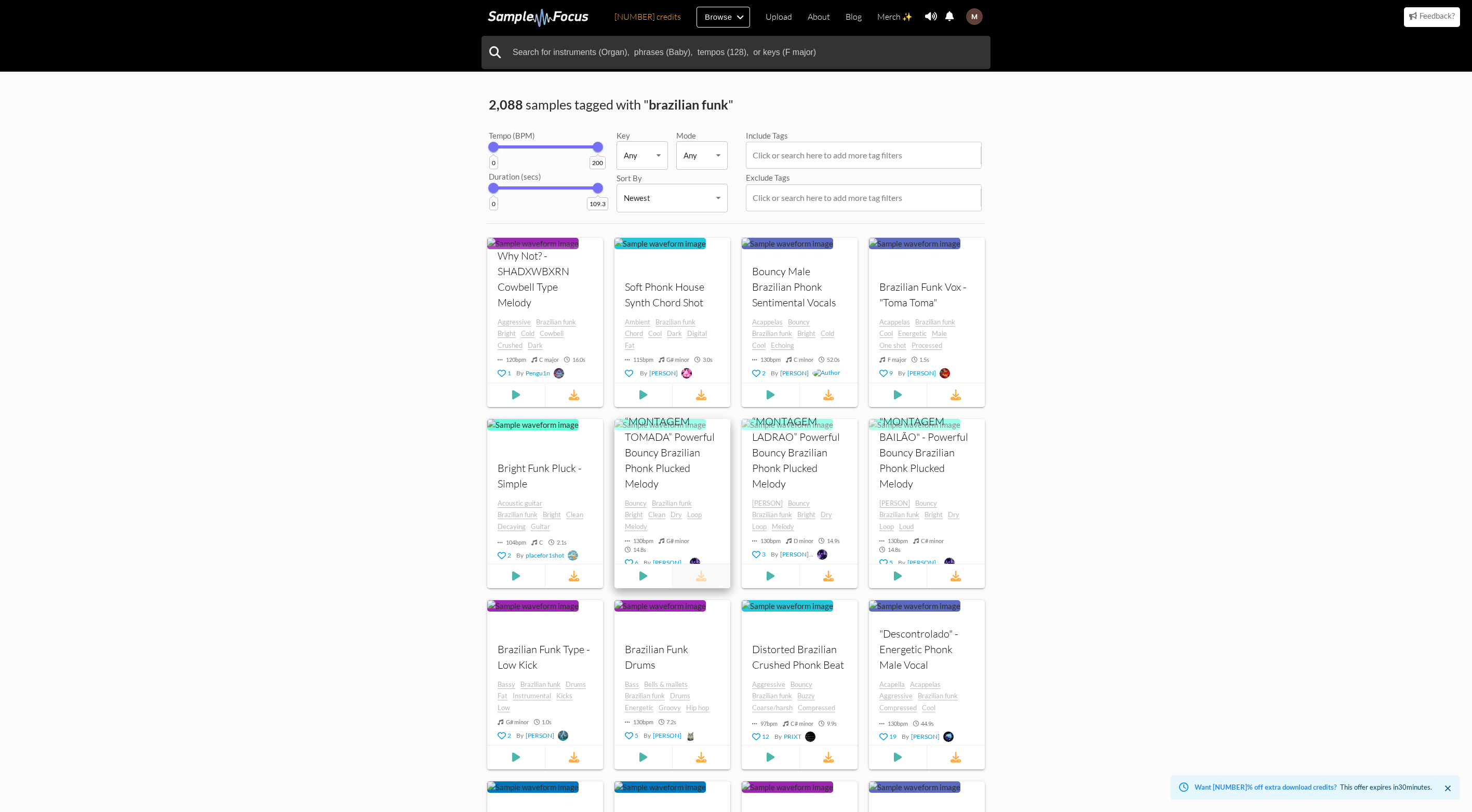 click at bounding box center (701, 576) 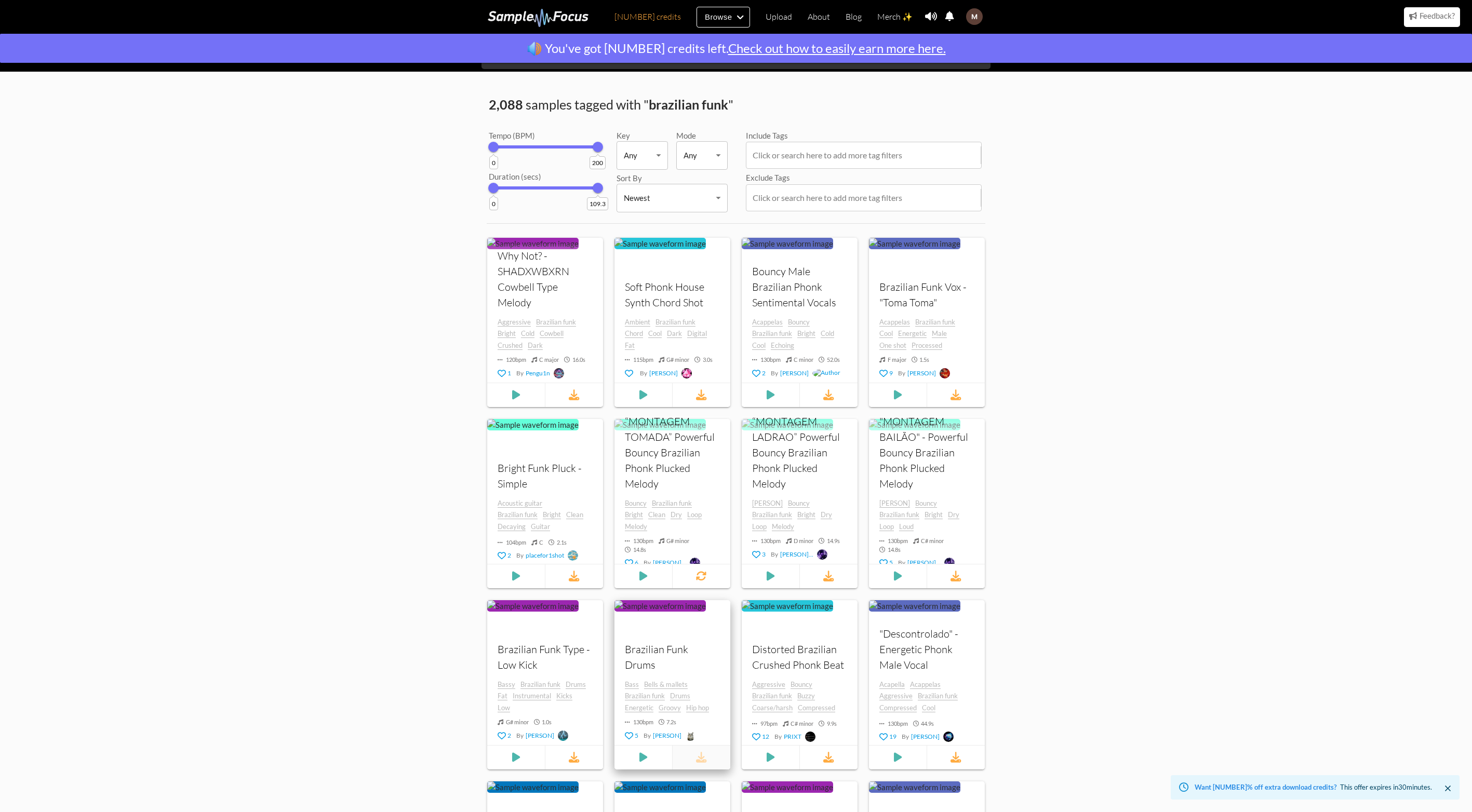 click at bounding box center (701, 757) 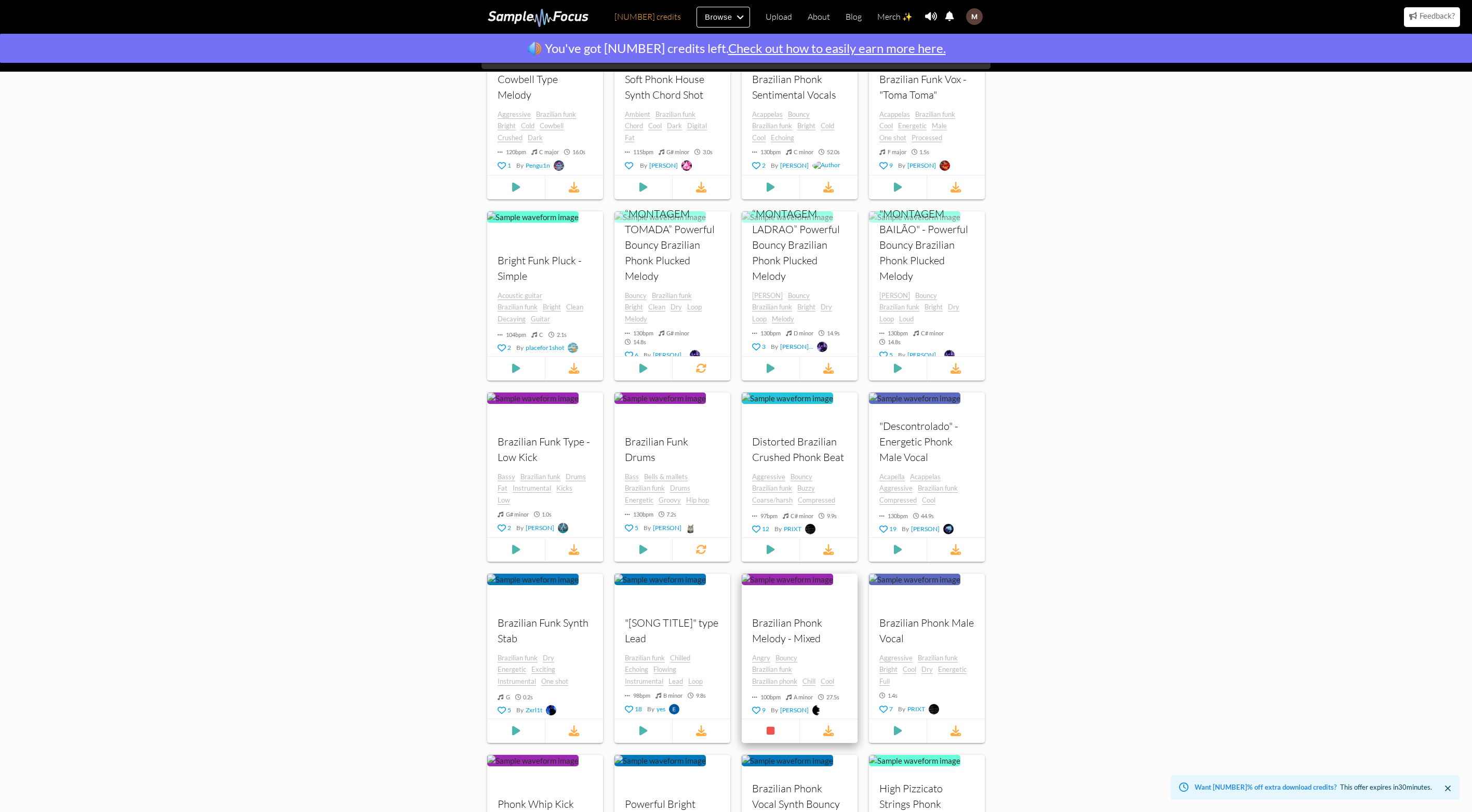 scroll, scrollTop: 312, scrollLeft: 0, axis: vertical 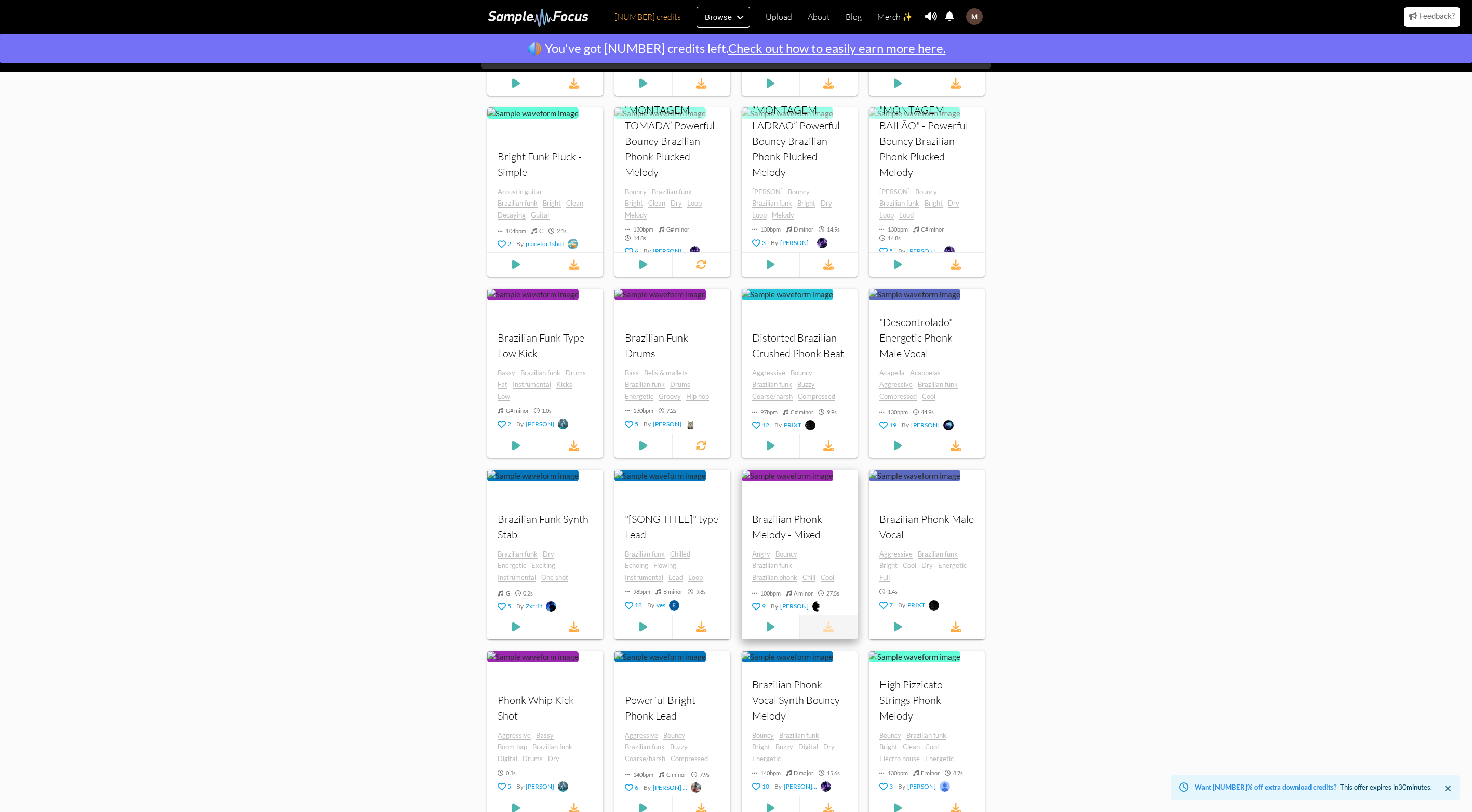 click at bounding box center (828, 627) 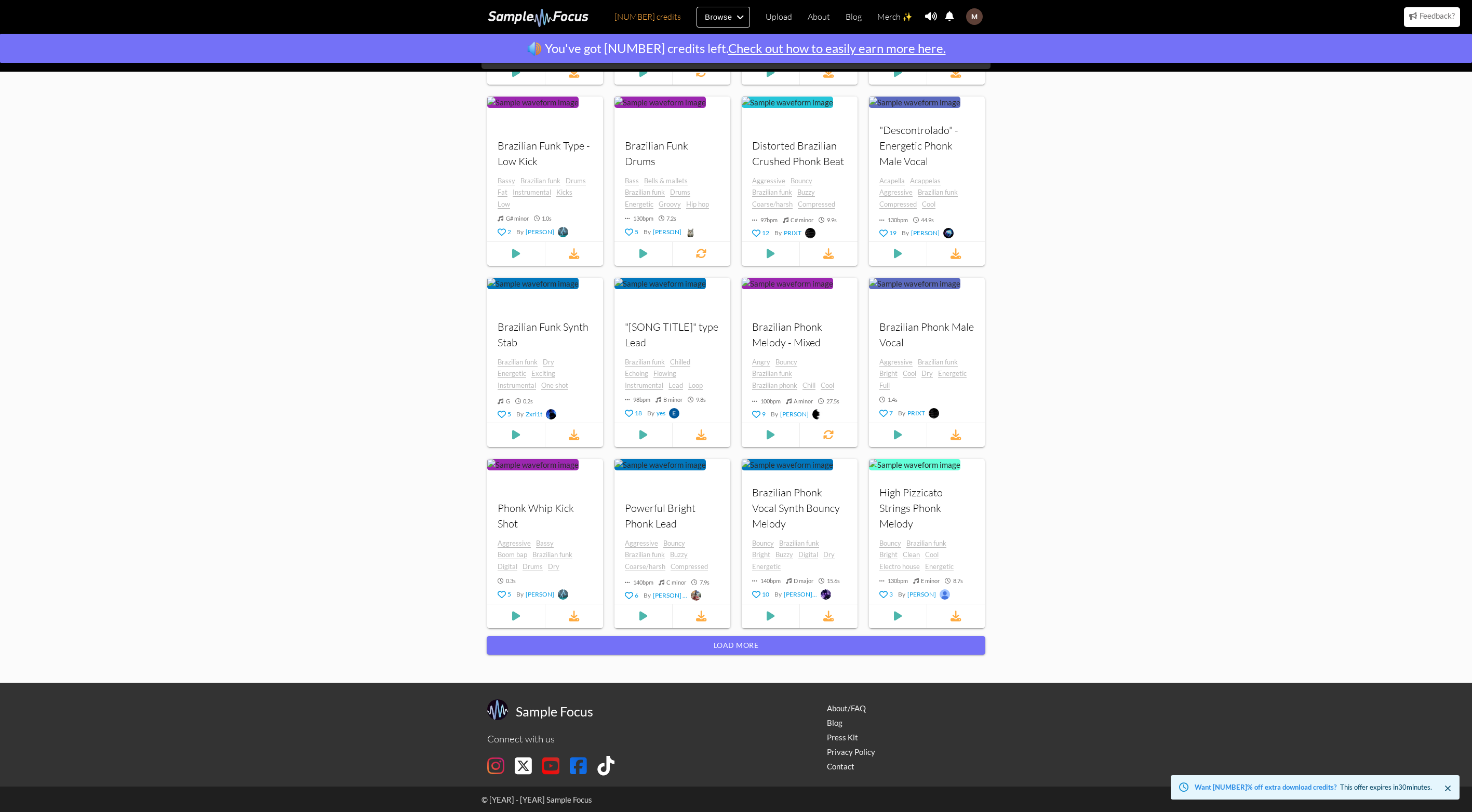 scroll, scrollTop: 506, scrollLeft: 0, axis: vertical 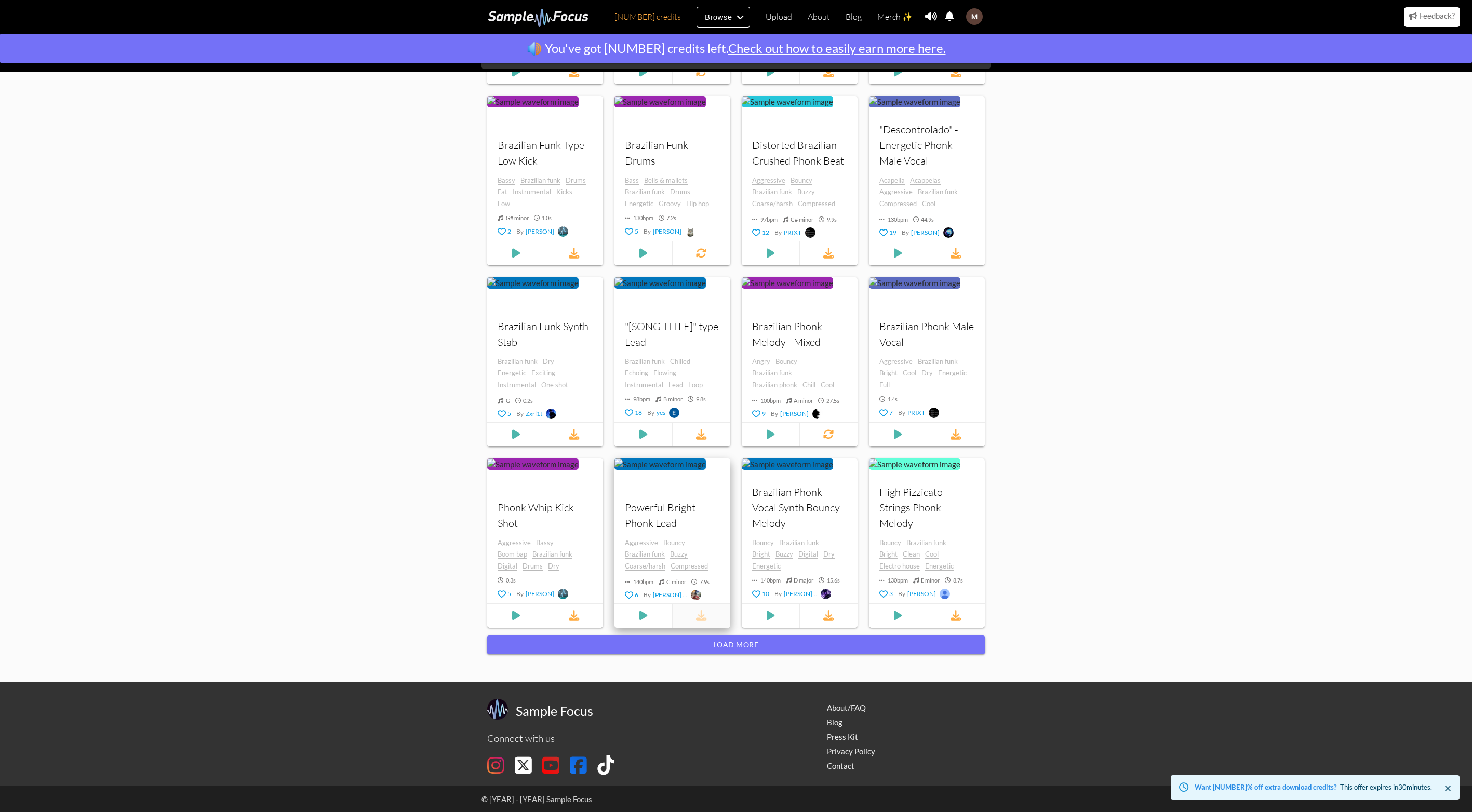 click at bounding box center [701, 615] 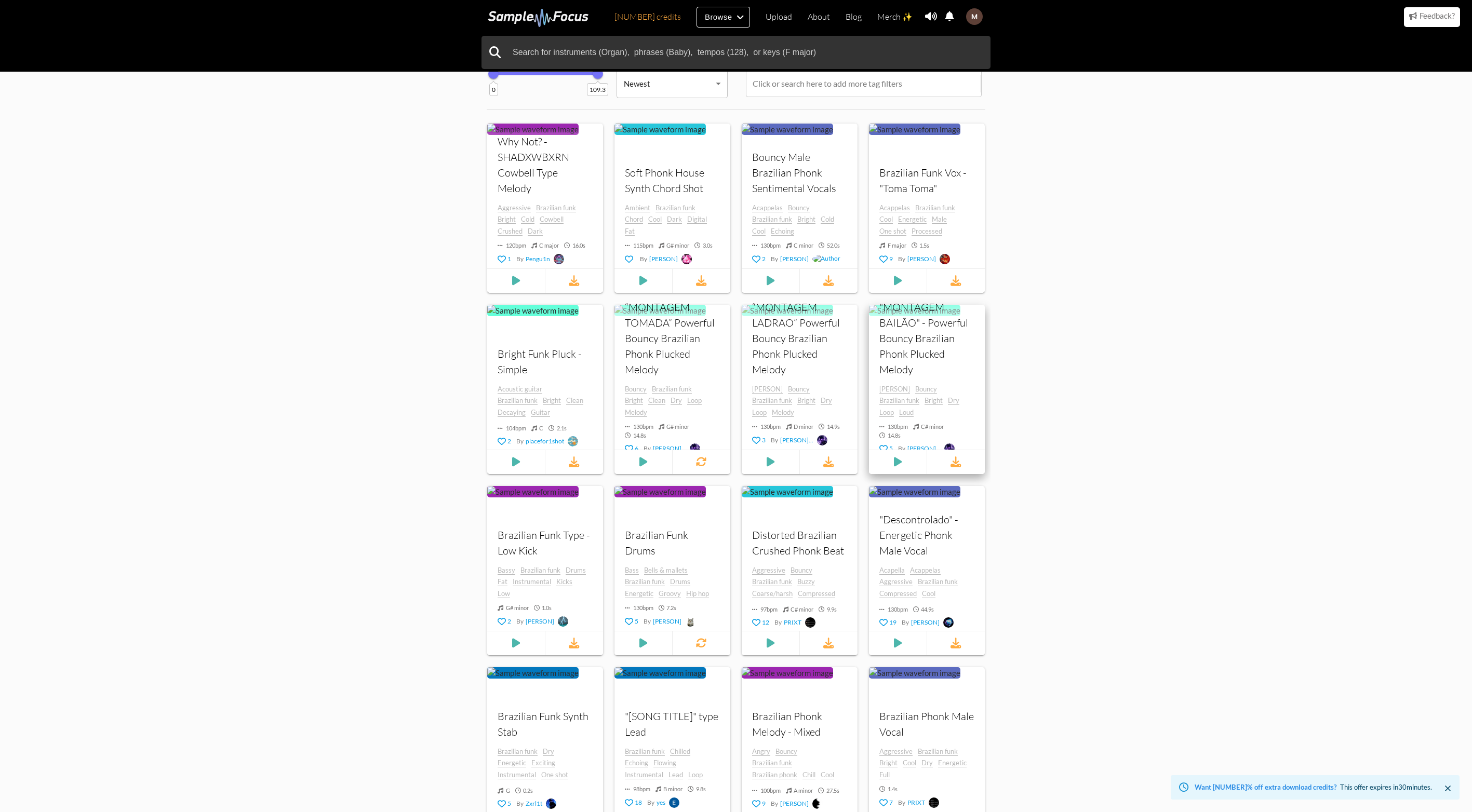 scroll, scrollTop: 90, scrollLeft: 0, axis: vertical 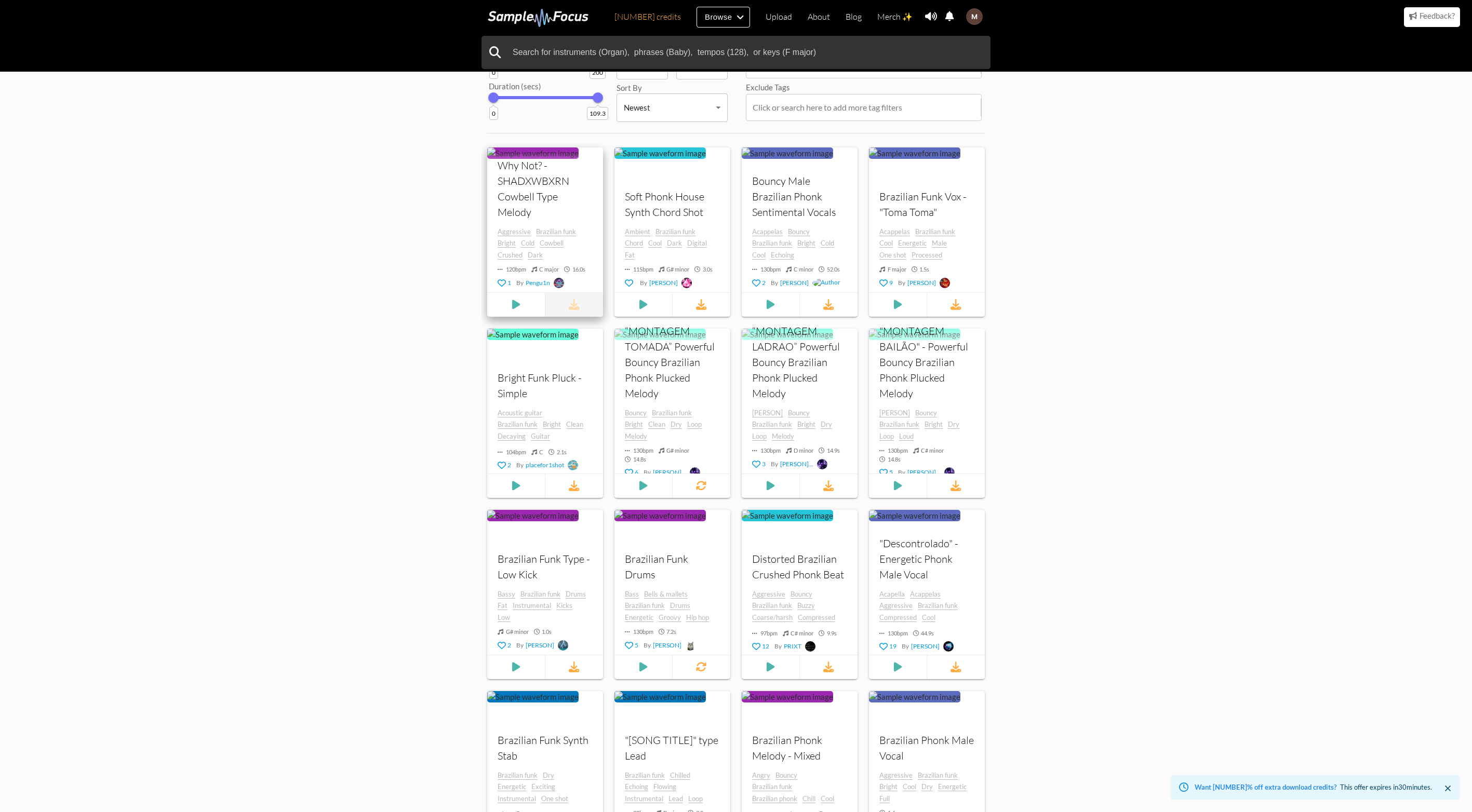 click at bounding box center [574, 304] 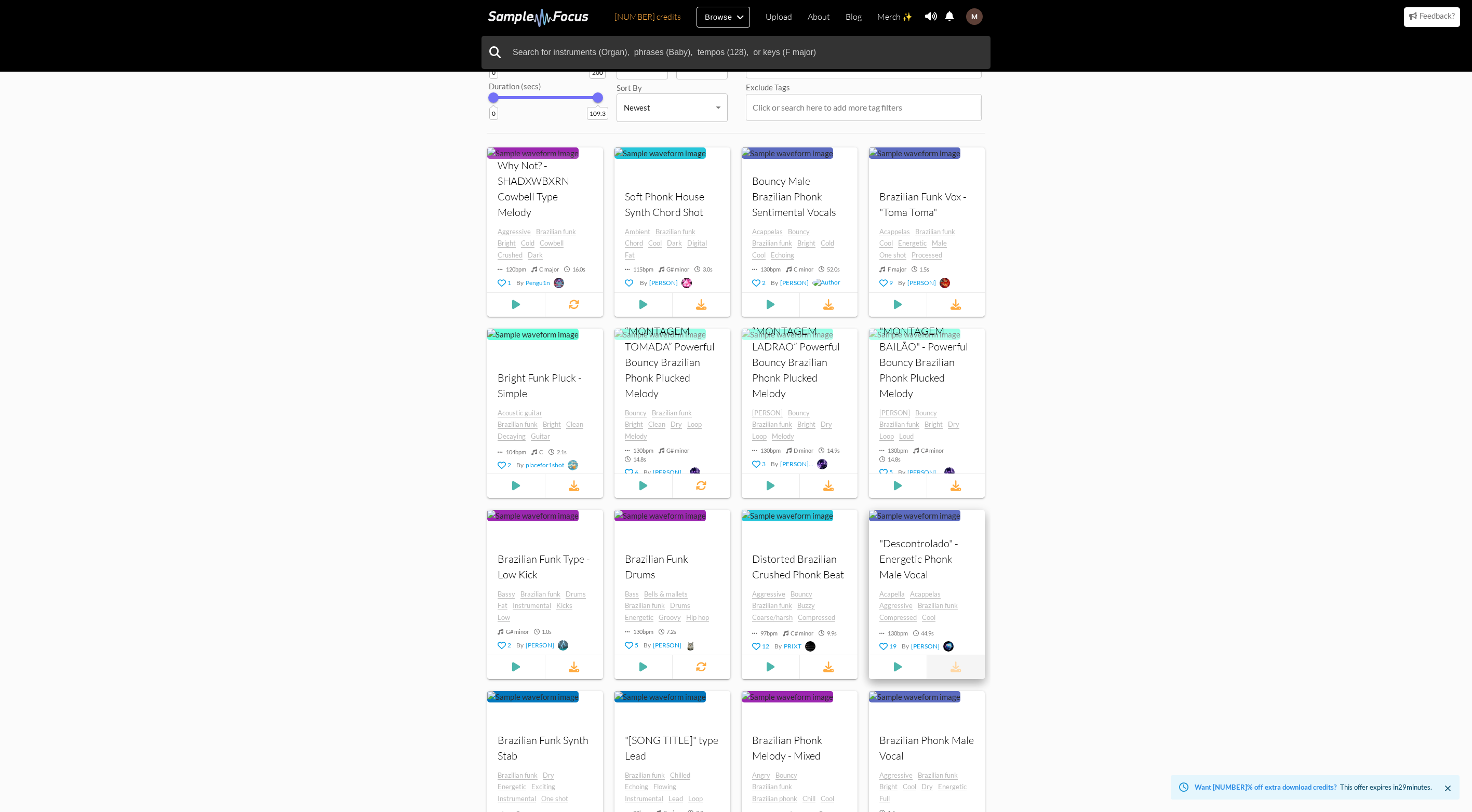 click at bounding box center (956, 667) 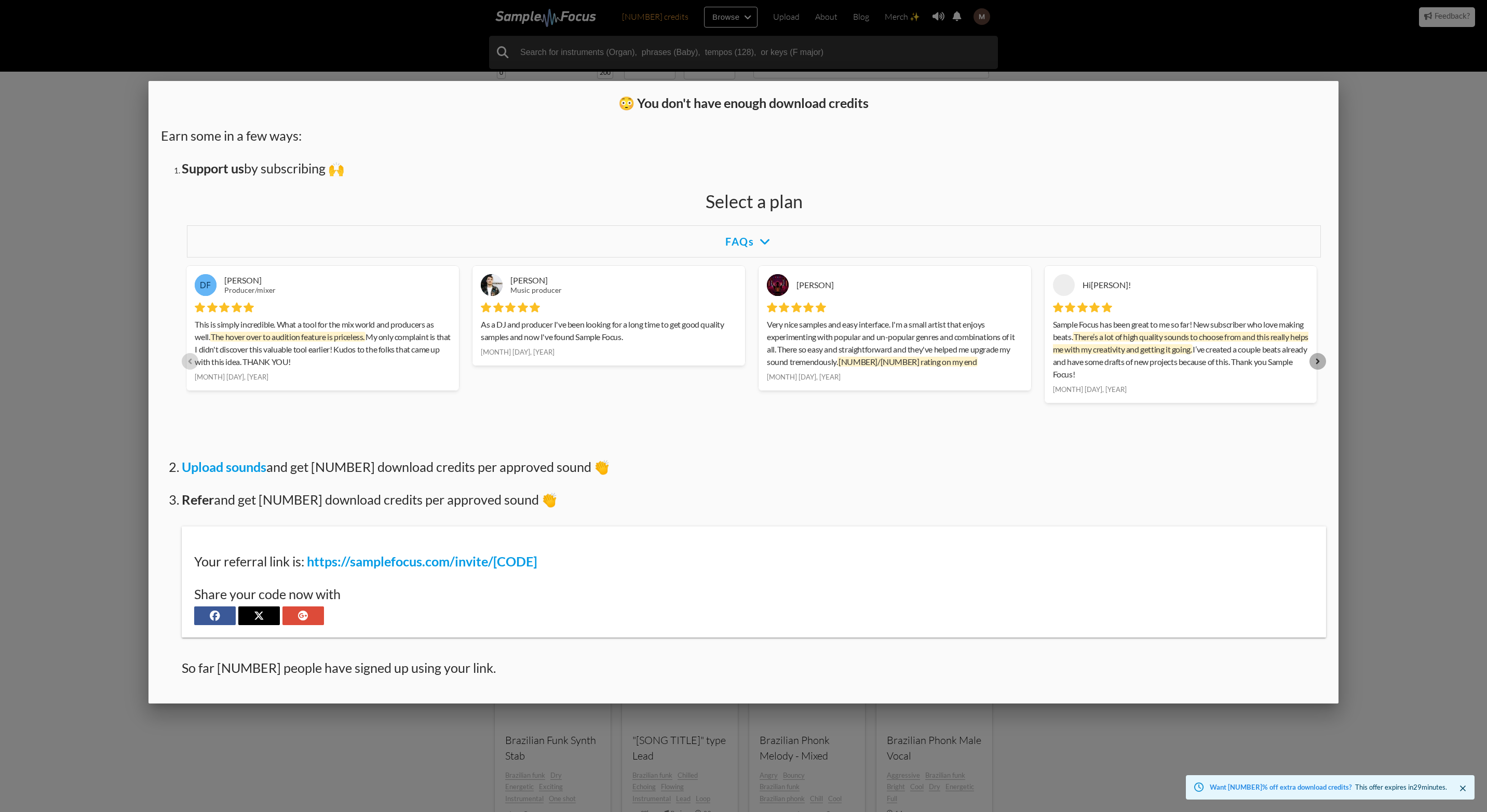 click at bounding box center (743, 304) 